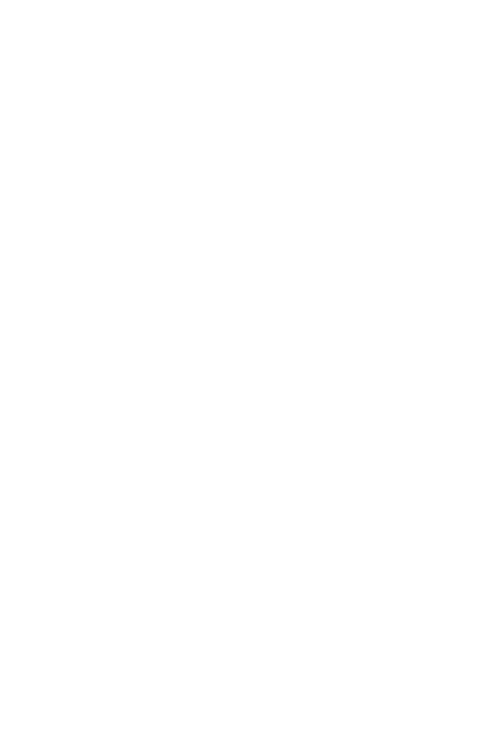 scroll, scrollTop: 0, scrollLeft: 0, axis: both 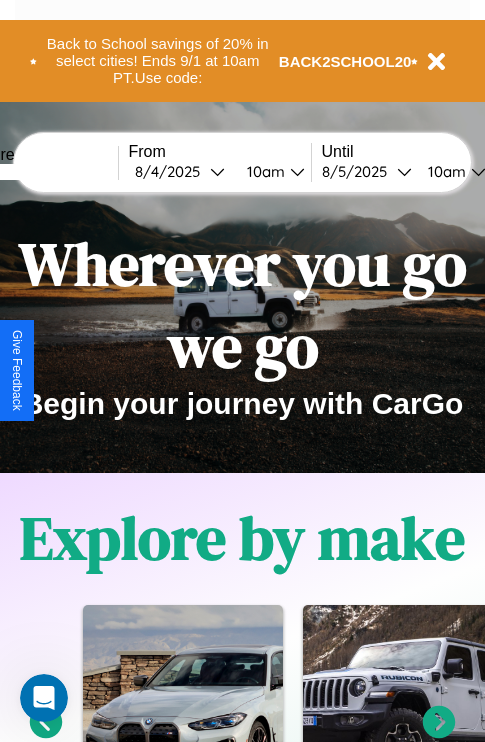 click at bounding box center [43, 172] 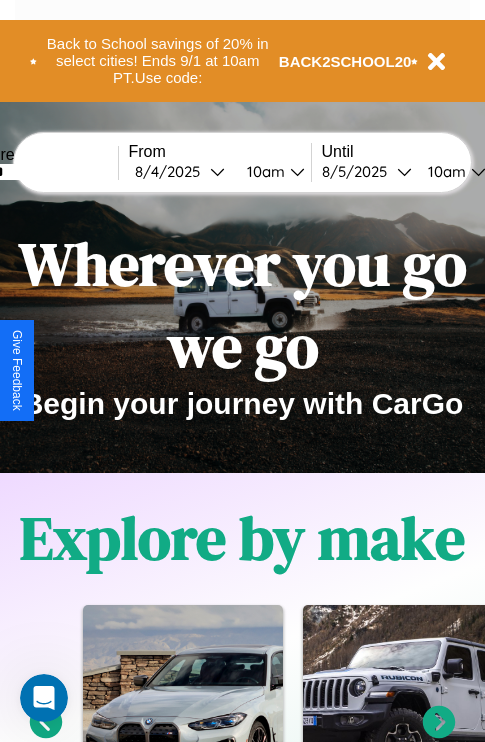 type on "******" 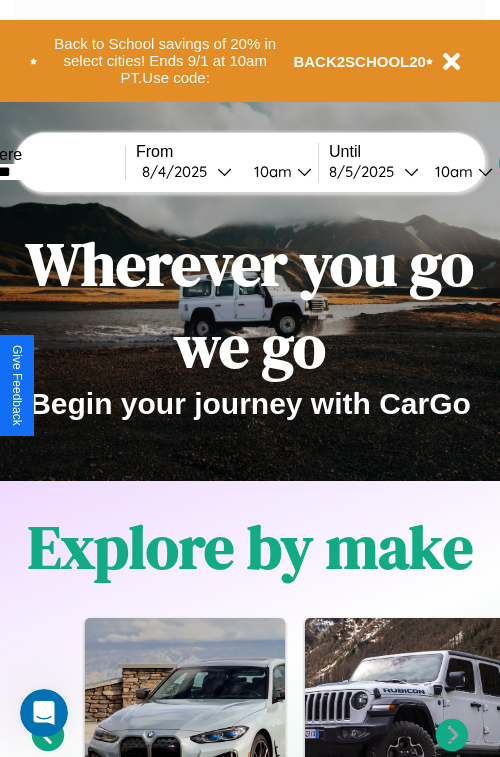 select on "*" 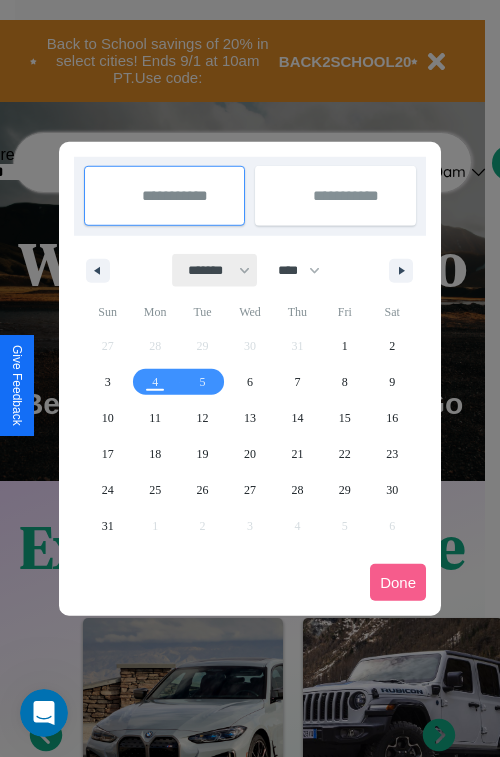 click on "******* ******** ***** ***** *** **** **** ****** ********* ******* ******** ********" at bounding box center (215, 270) 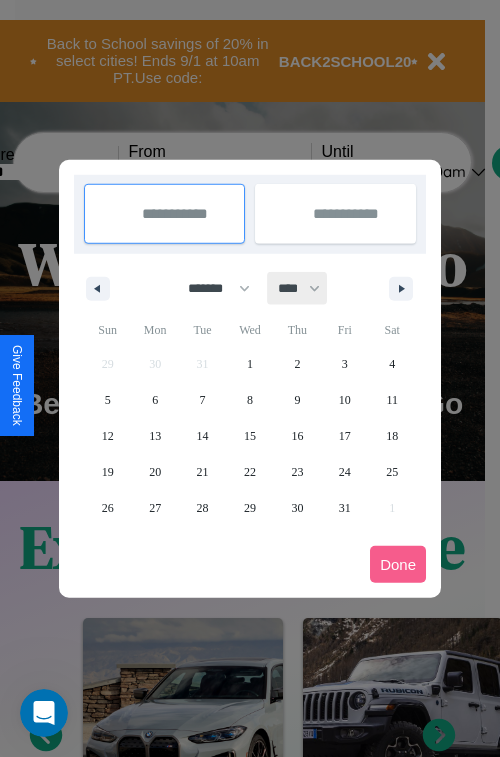 click on "**** **** **** **** **** **** **** **** **** **** **** **** **** **** **** **** **** **** **** **** **** **** **** **** **** **** **** **** **** **** **** **** **** **** **** **** **** **** **** **** **** **** **** **** **** **** **** **** **** **** **** **** **** **** **** **** **** **** **** **** **** **** **** **** **** **** **** **** **** **** **** **** **** **** **** **** **** **** **** **** **** **** **** **** **** **** **** **** **** **** **** **** **** **** **** **** **** **** **** **** **** **** **** **** **** **** **** **** **** **** **** **** **** **** **** **** **** **** **** **** ****" at bounding box center [298, 288] 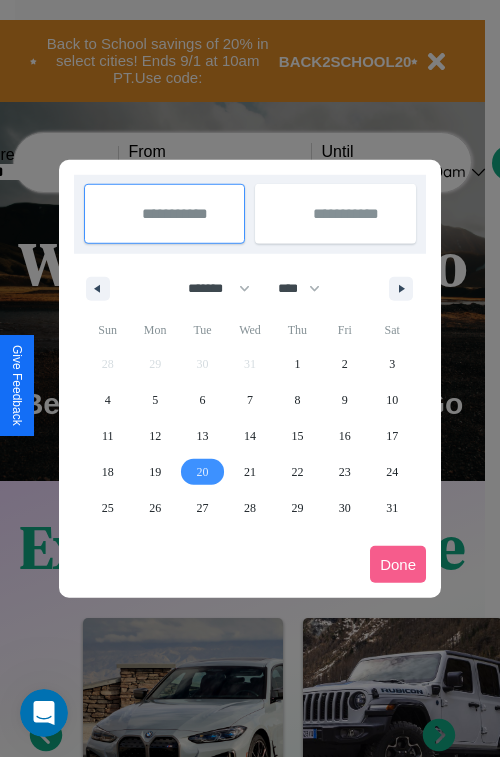 click on "20" at bounding box center (203, 472) 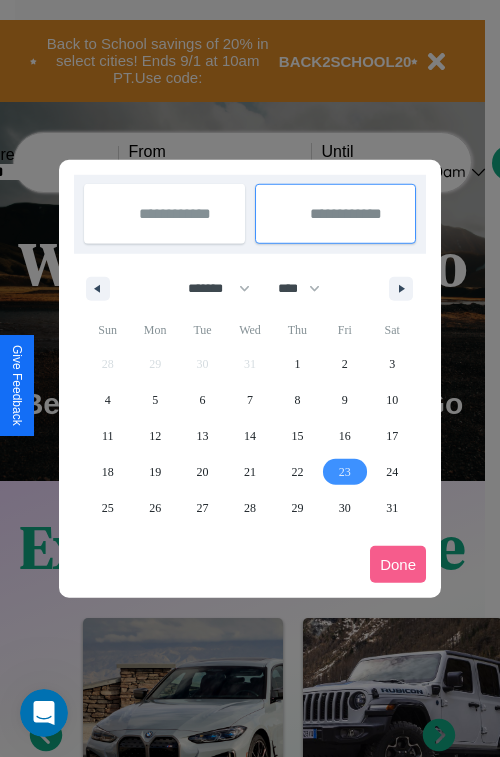 click on "23" at bounding box center [345, 472] 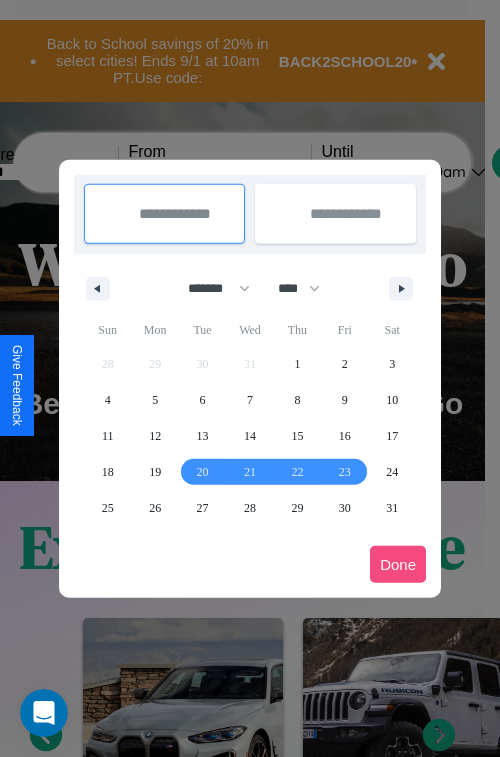 click on "Done" at bounding box center [398, 564] 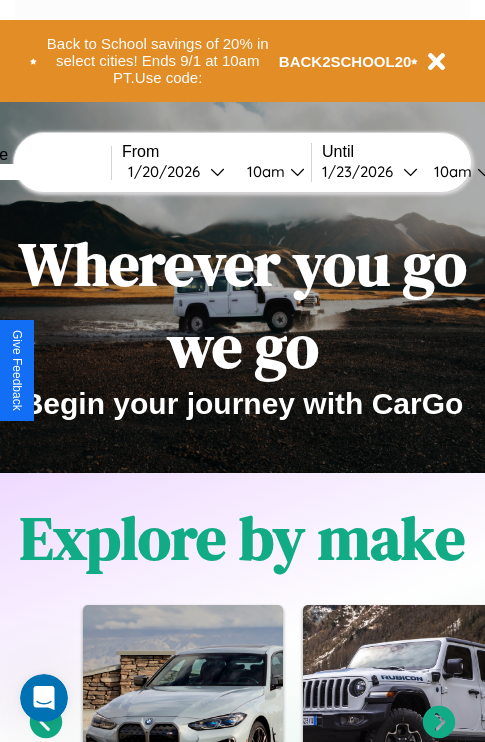 scroll, scrollTop: 0, scrollLeft: 74, axis: horizontal 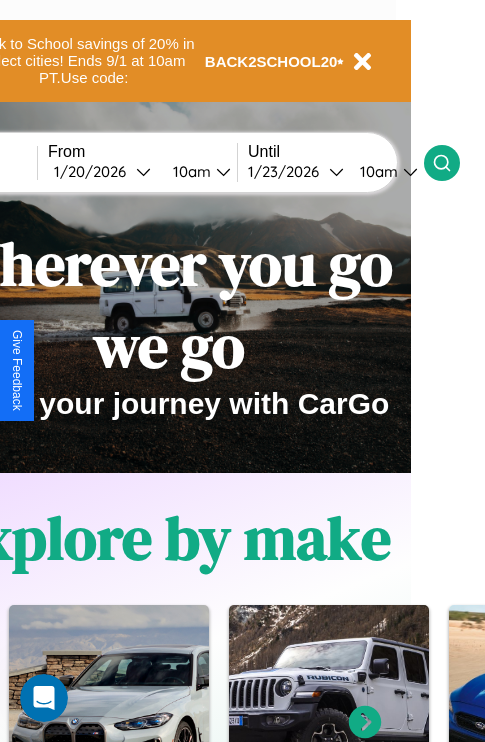 click 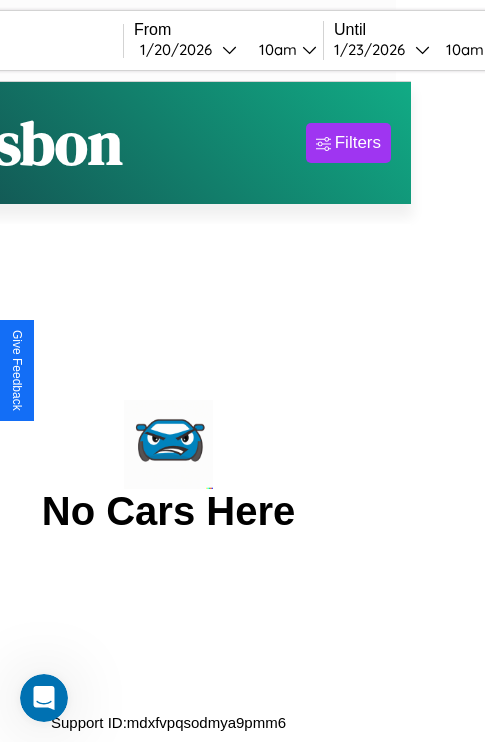 scroll, scrollTop: 0, scrollLeft: 0, axis: both 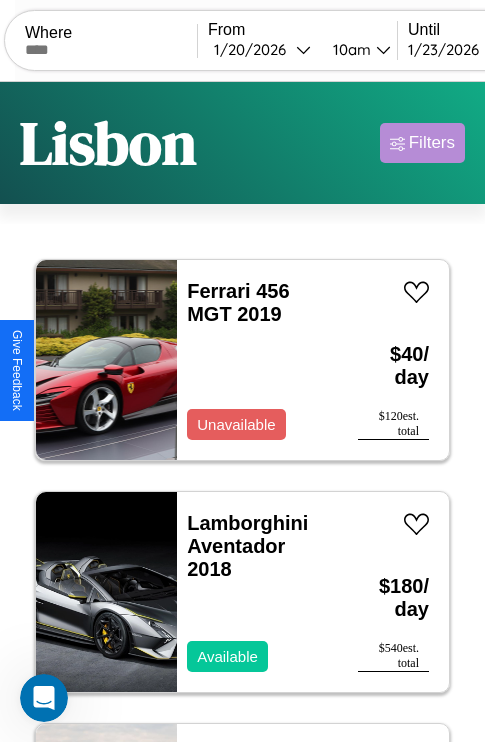 click on "Filters" at bounding box center (432, 143) 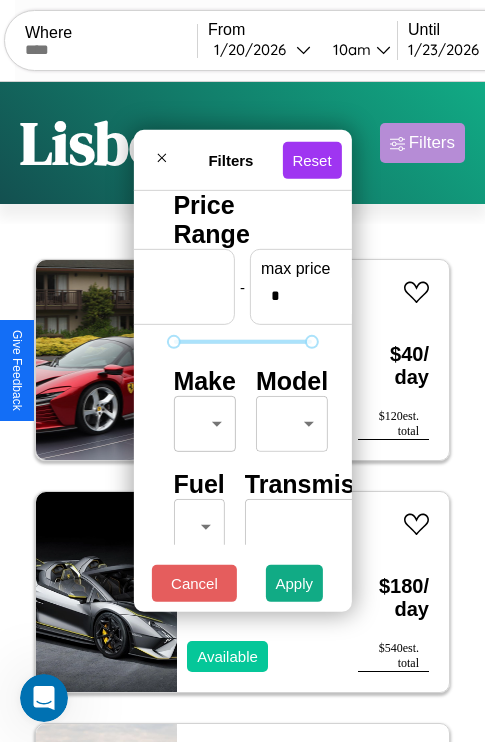 scroll, scrollTop: 0, scrollLeft: 124, axis: horizontal 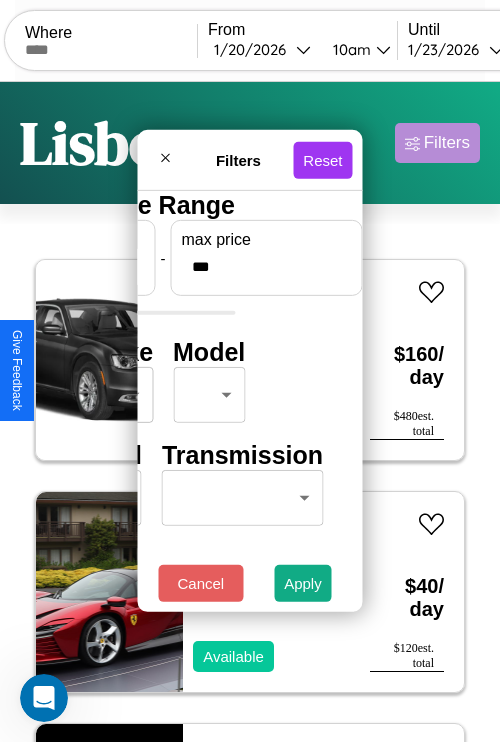 type on "***" 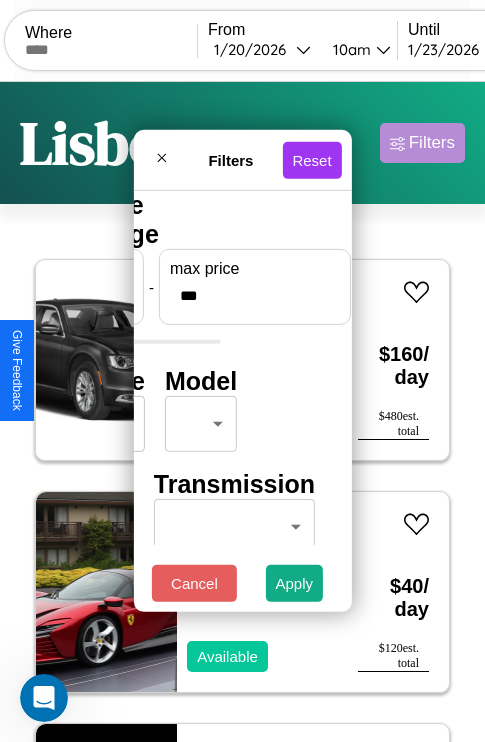 scroll, scrollTop: 0, scrollLeft: 0, axis: both 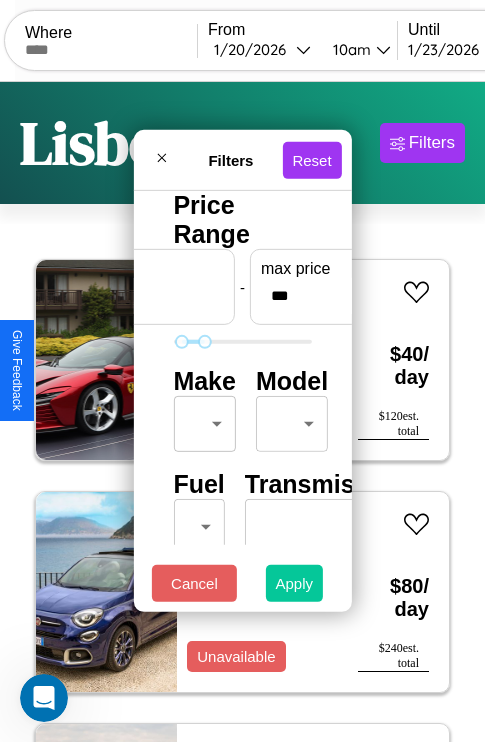 type on "**" 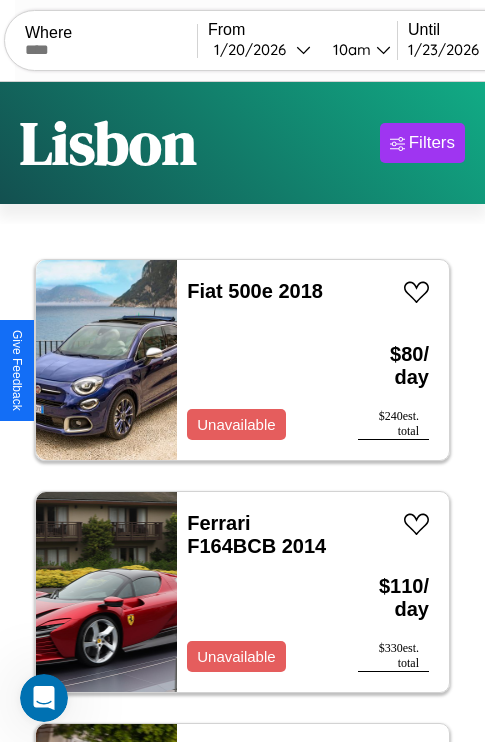 scroll, scrollTop: 95, scrollLeft: 0, axis: vertical 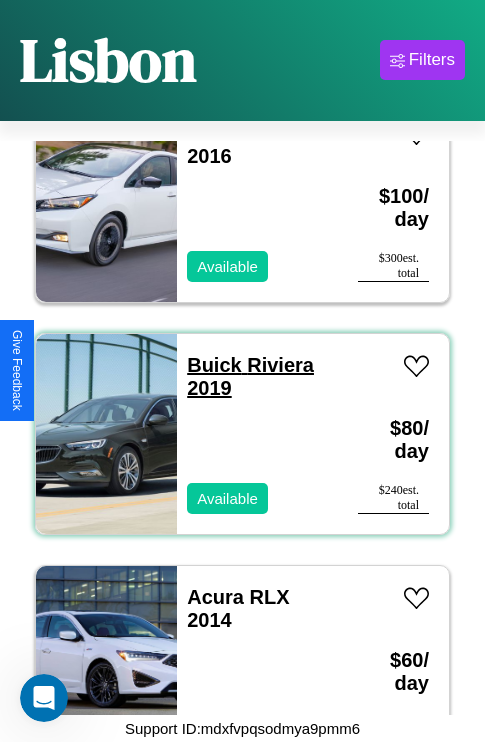 click on "Buick   Riviera   2019" at bounding box center (250, 376) 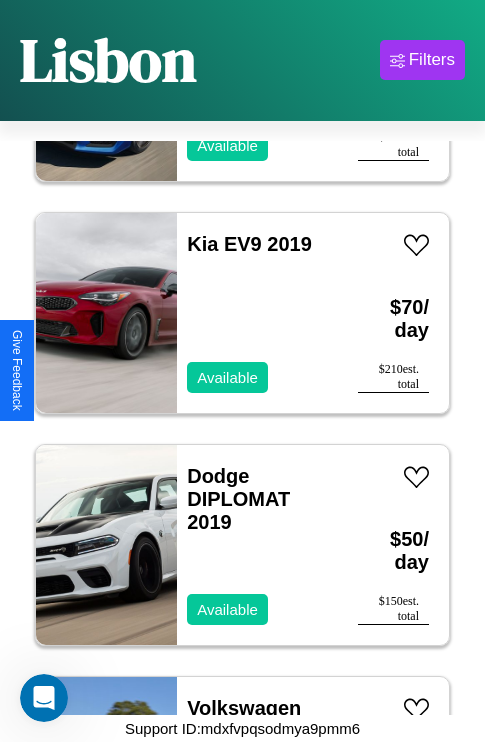 scroll, scrollTop: 4483, scrollLeft: 0, axis: vertical 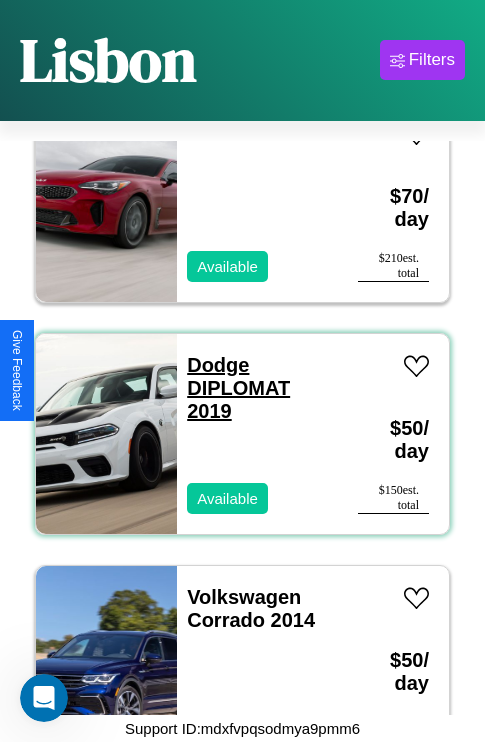 click on "Dodge   DIPLOMAT   2019" at bounding box center (238, 388) 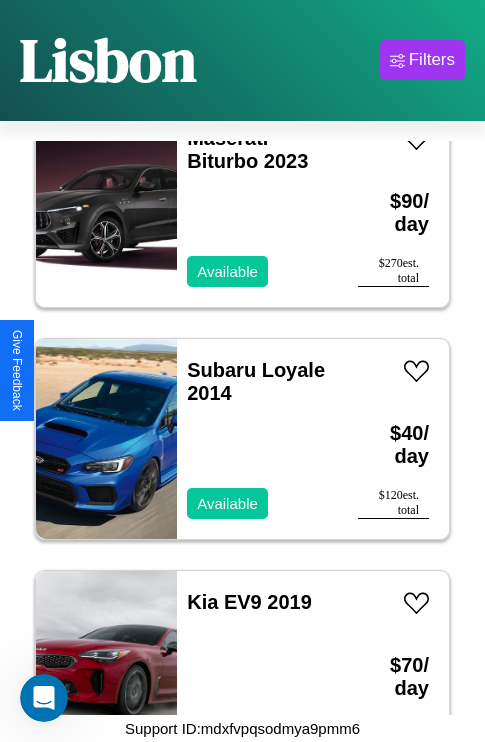 scroll, scrollTop: 2859, scrollLeft: 0, axis: vertical 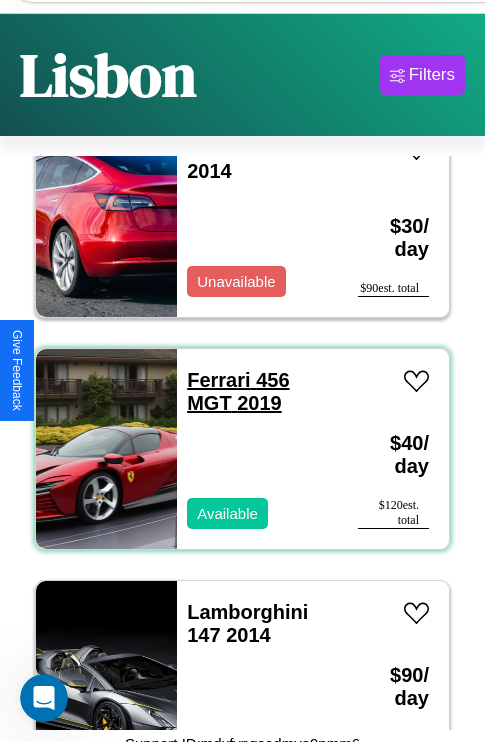 click on "Ferrari   456 MGT   2019" at bounding box center (238, 391) 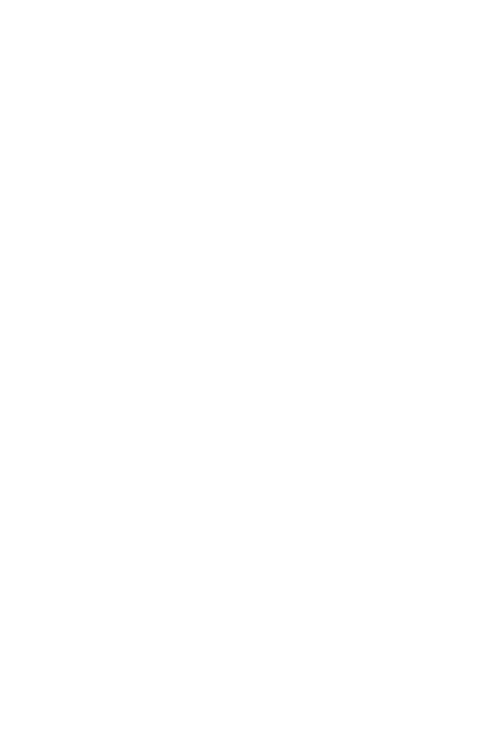 scroll, scrollTop: 0, scrollLeft: 0, axis: both 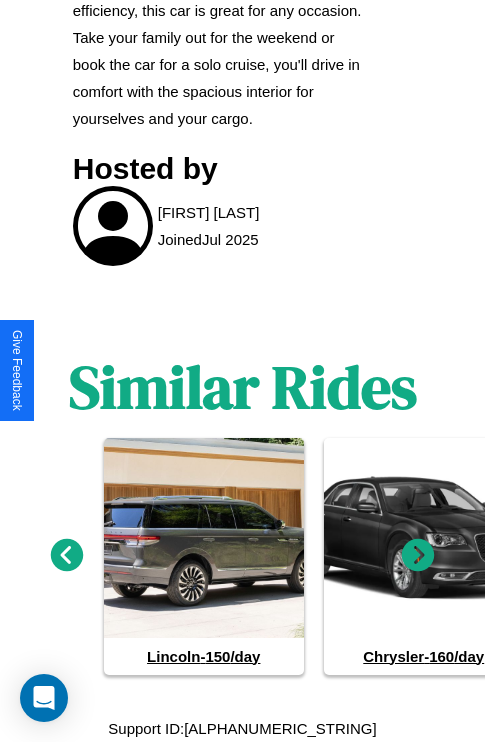 click 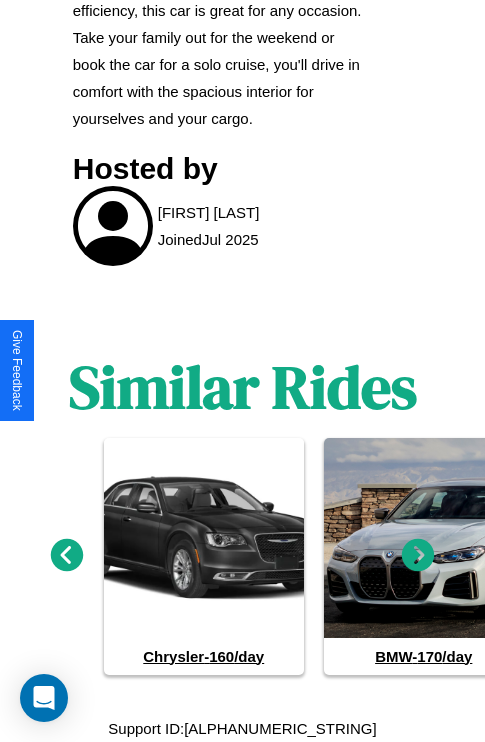 click 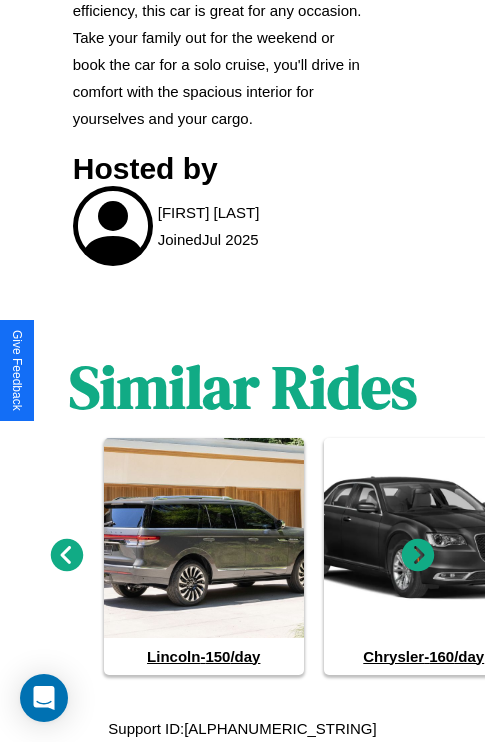 click 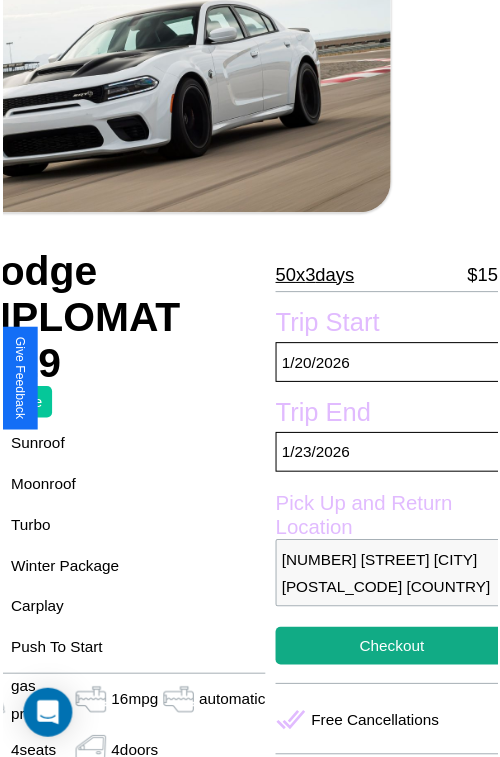 scroll, scrollTop: 99, scrollLeft: 107, axis: both 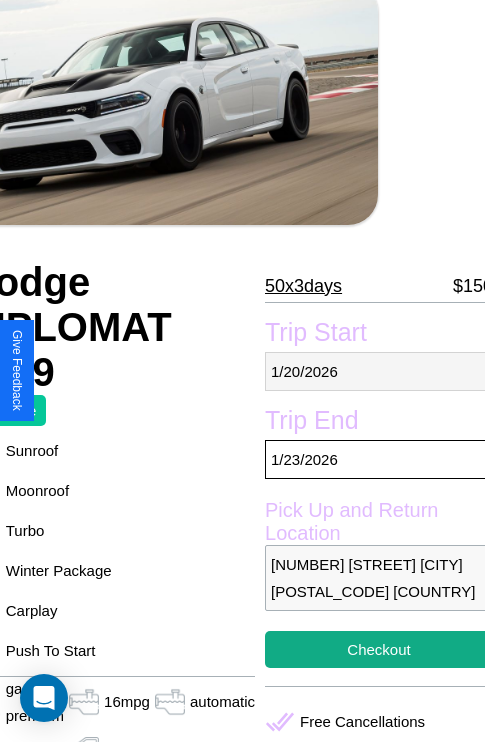 click on "1 / 20 / 2026" at bounding box center [379, 371] 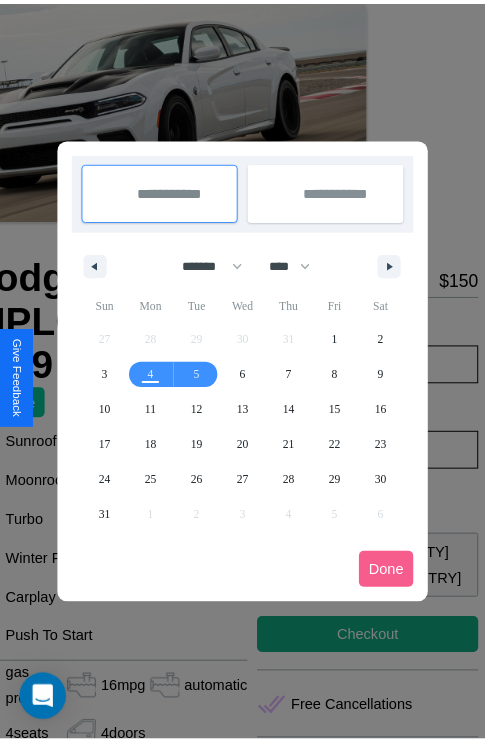 scroll, scrollTop: 0, scrollLeft: 107, axis: horizontal 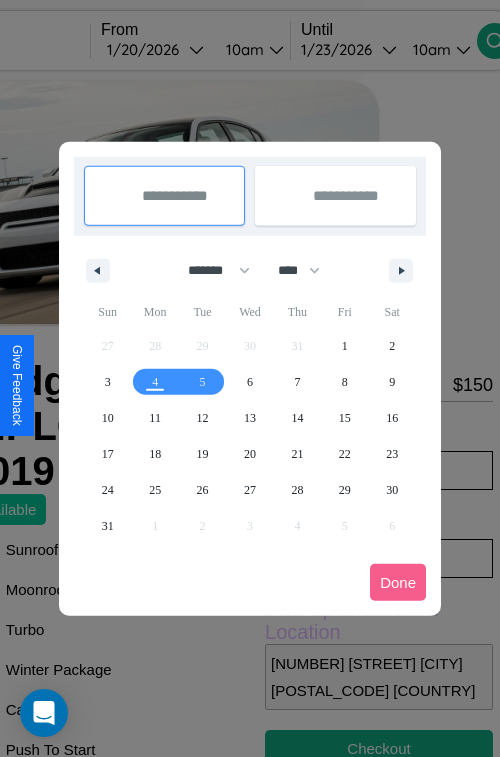 click at bounding box center [250, 378] 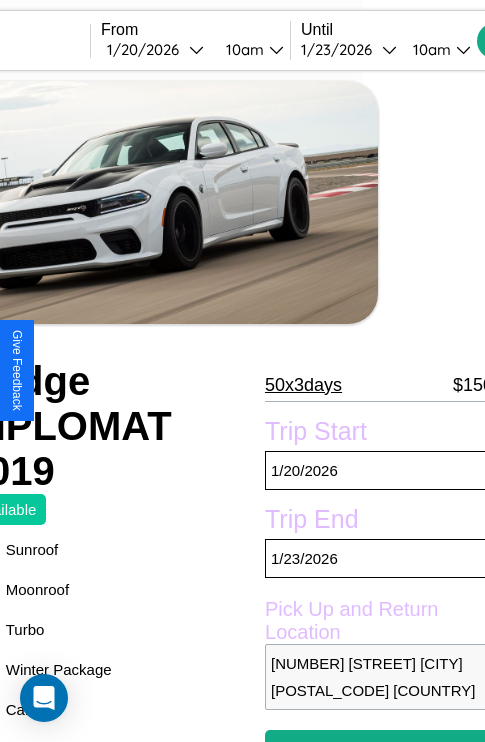 scroll, scrollTop: 588, scrollLeft: 107, axis: both 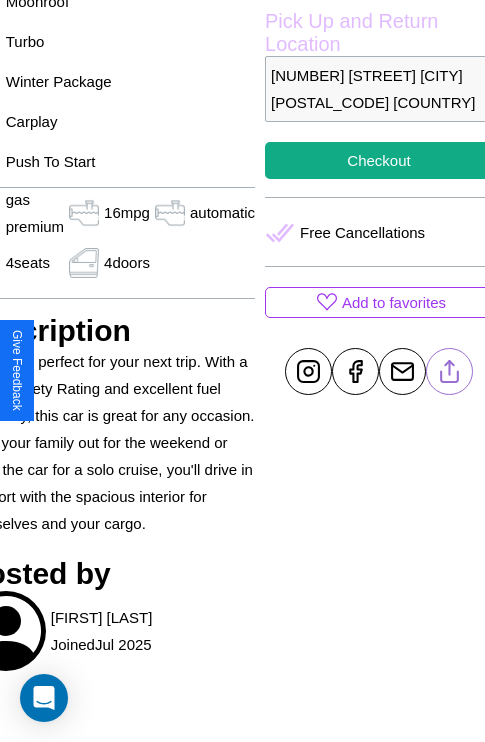 click 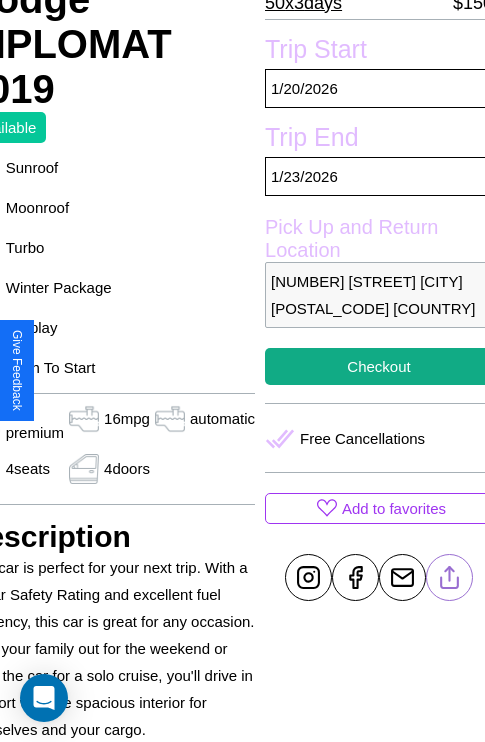 scroll, scrollTop: 377, scrollLeft: 107, axis: both 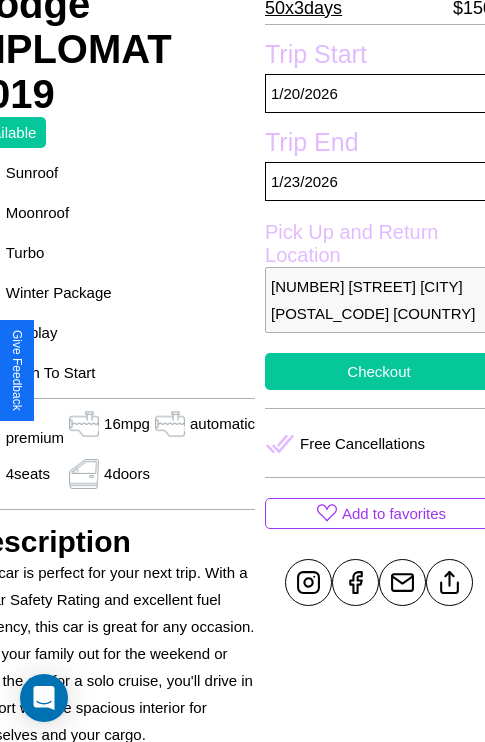 click on "Checkout" at bounding box center [379, 371] 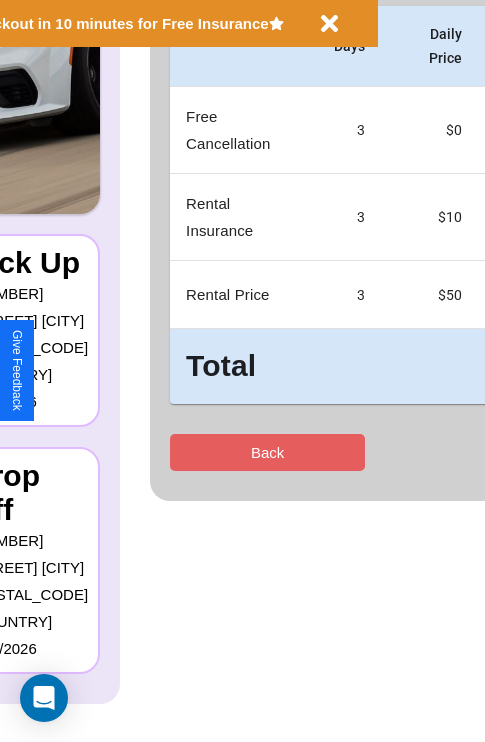 scroll, scrollTop: 0, scrollLeft: 0, axis: both 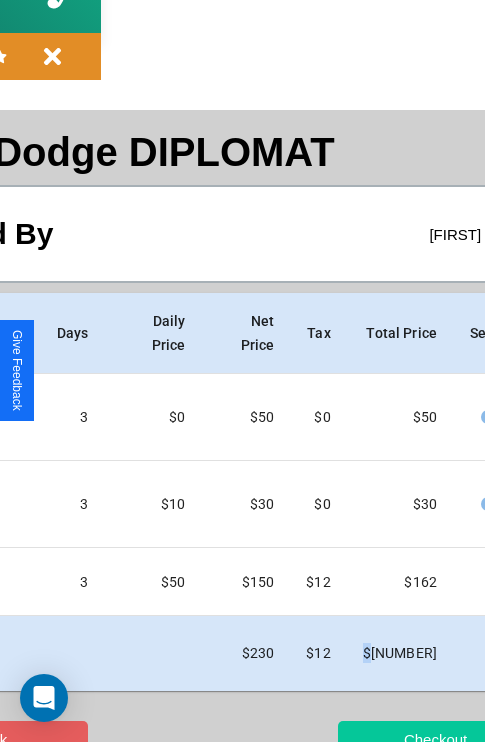 click on "Checkout" at bounding box center [435, 739] 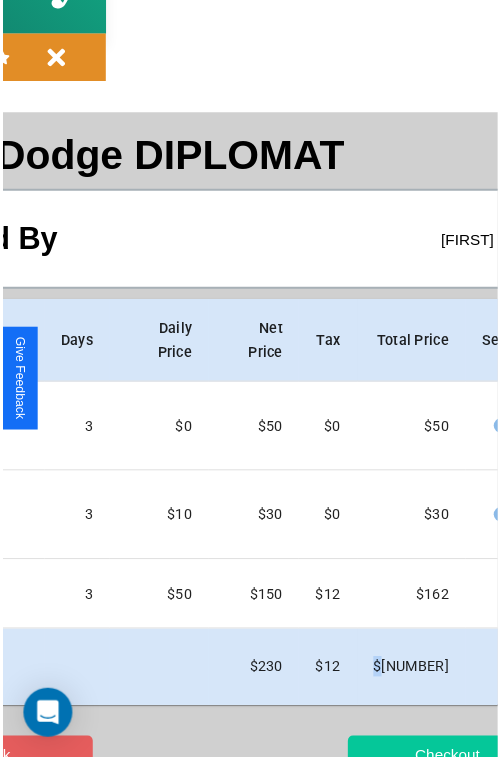 scroll, scrollTop: 0, scrollLeft: 0, axis: both 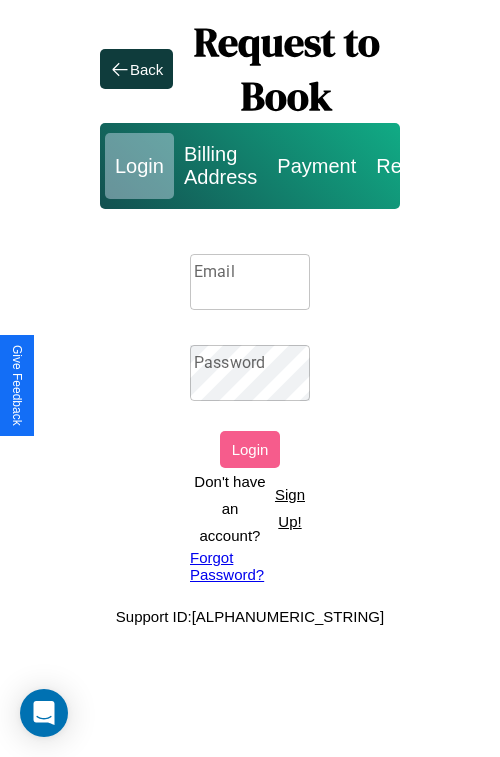click on "Sign Up!" at bounding box center (290, 508) 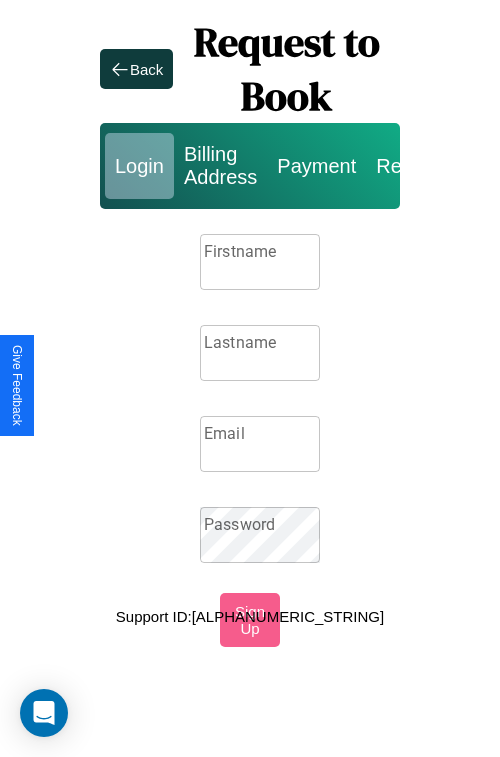 click on "Firstname" at bounding box center (260, 262) 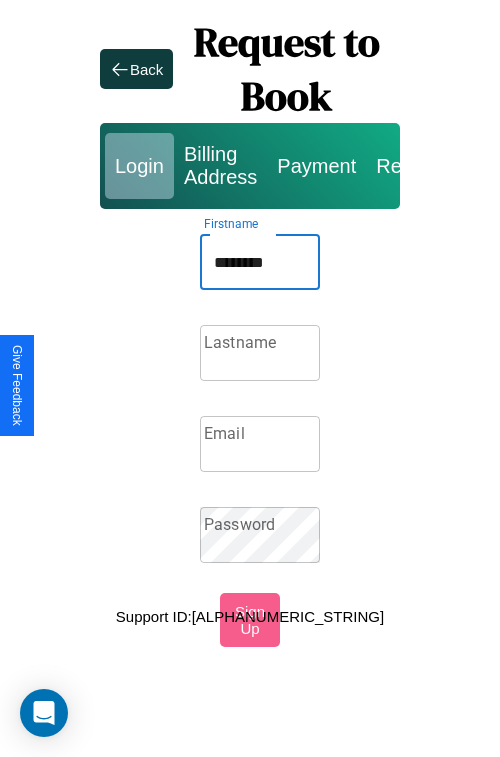 type on "********" 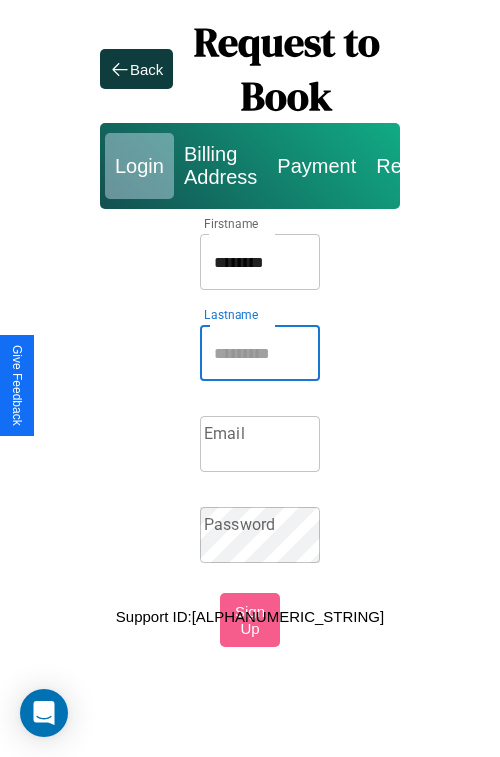 click on "Lastname" at bounding box center [260, 353] 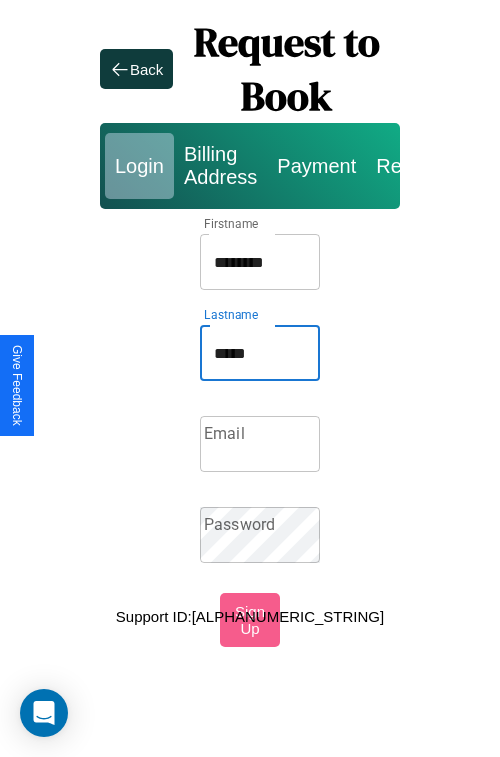 type on "*****" 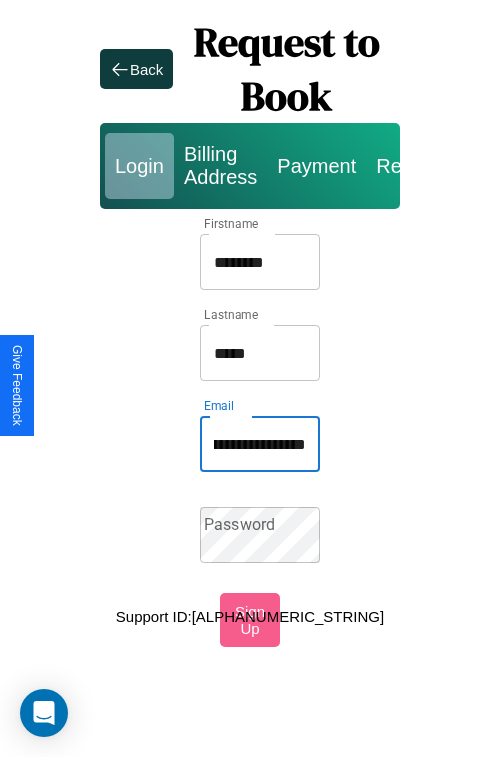scroll, scrollTop: 0, scrollLeft: 95, axis: horizontal 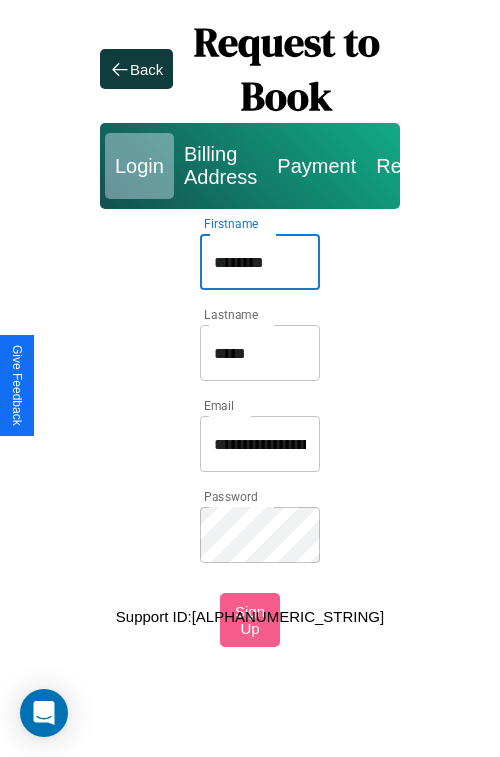 click on "********" at bounding box center (260, 262) 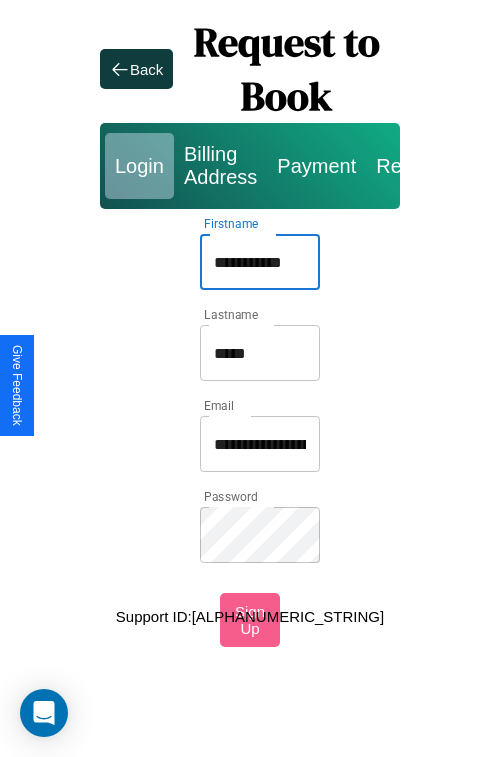 type on "**********" 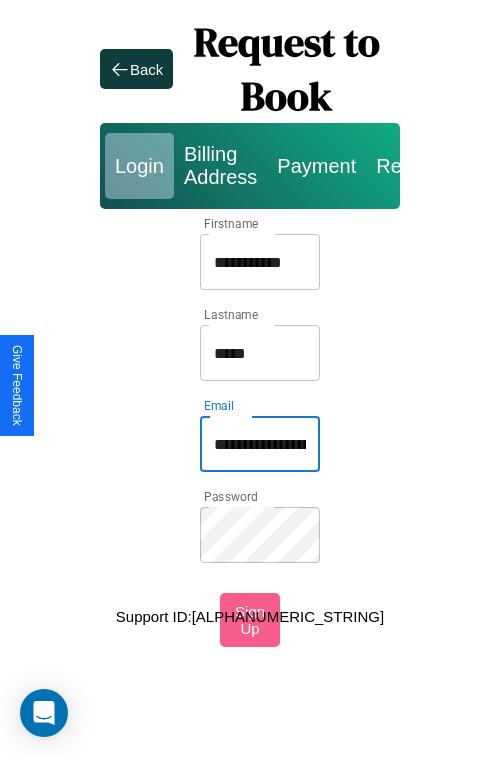 click on "**********" at bounding box center (260, 444) 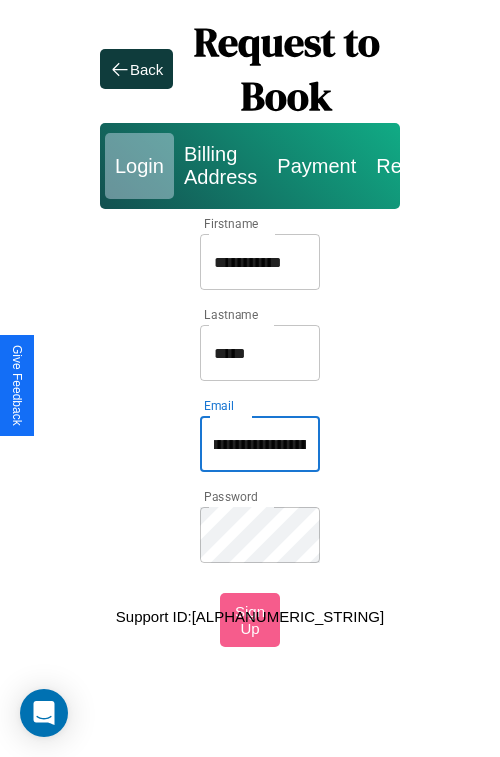 type on "**********" 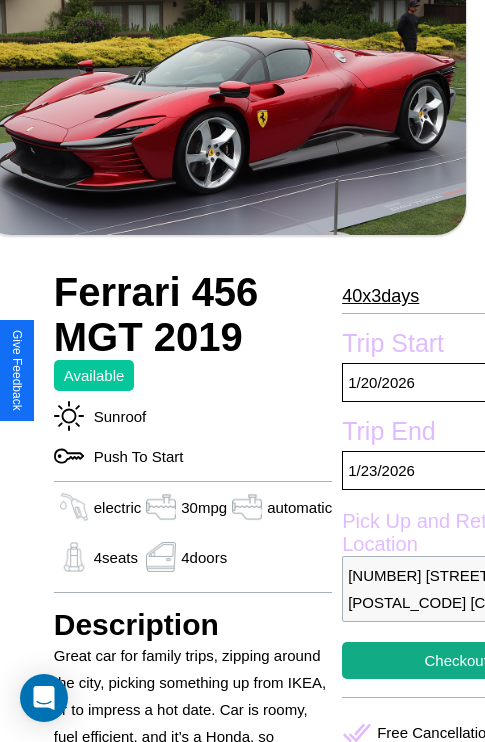 scroll, scrollTop: 669, scrollLeft: 76, axis: both 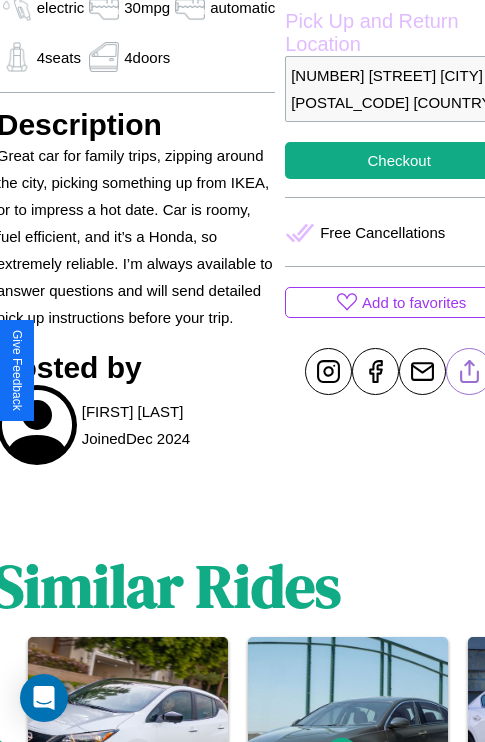 click 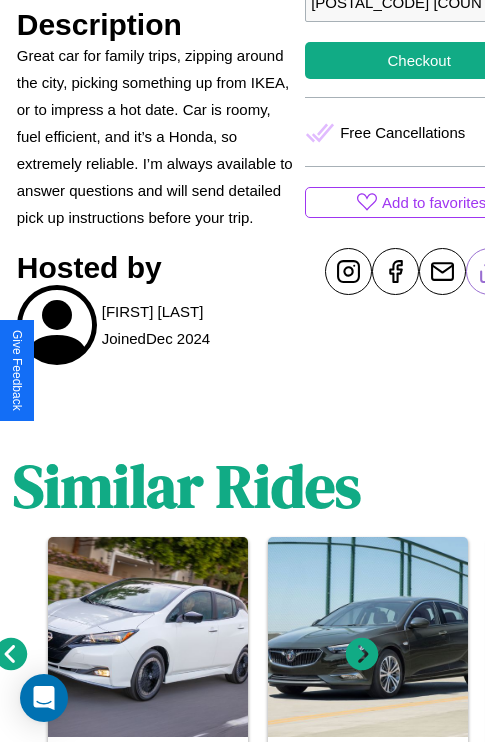 scroll, scrollTop: 895, scrollLeft: 30, axis: both 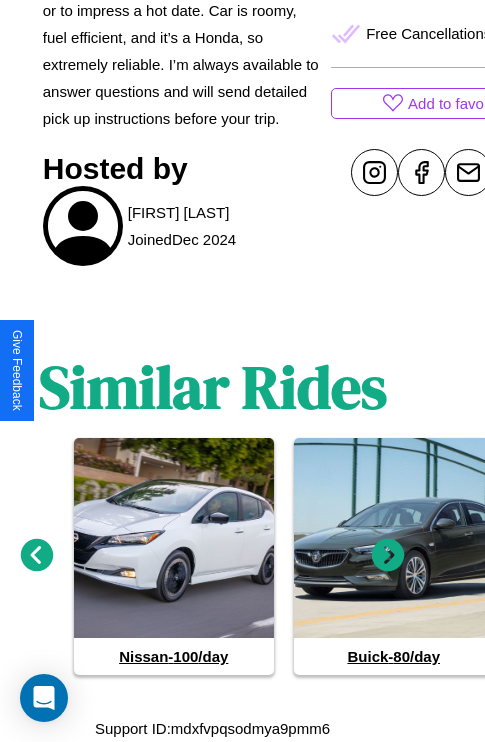 click 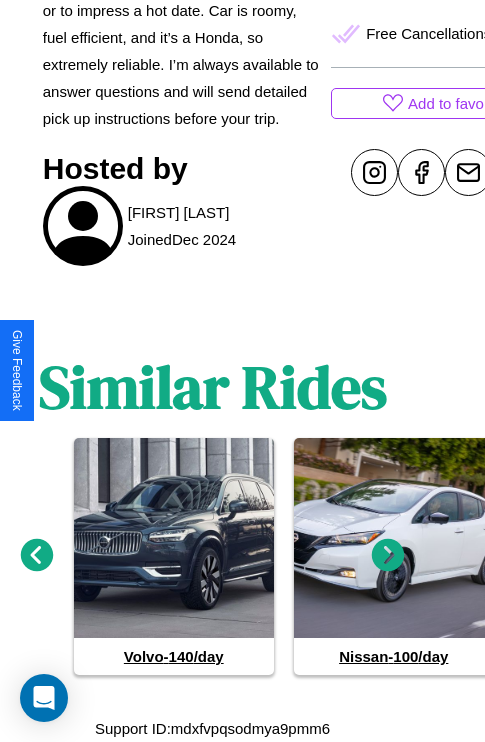 click 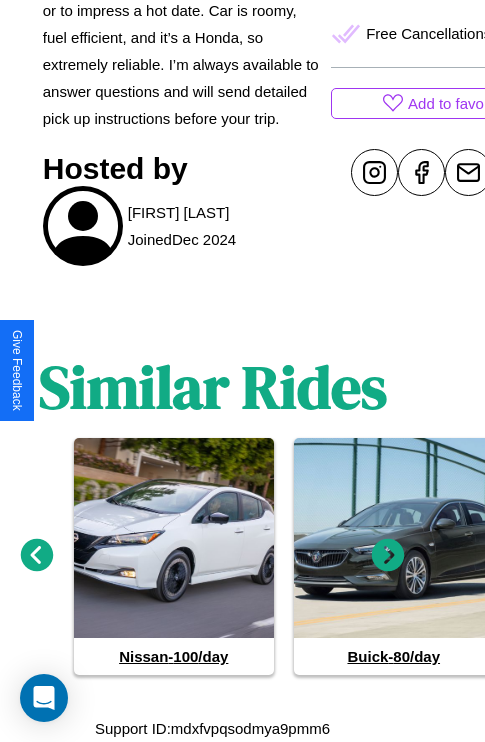 click 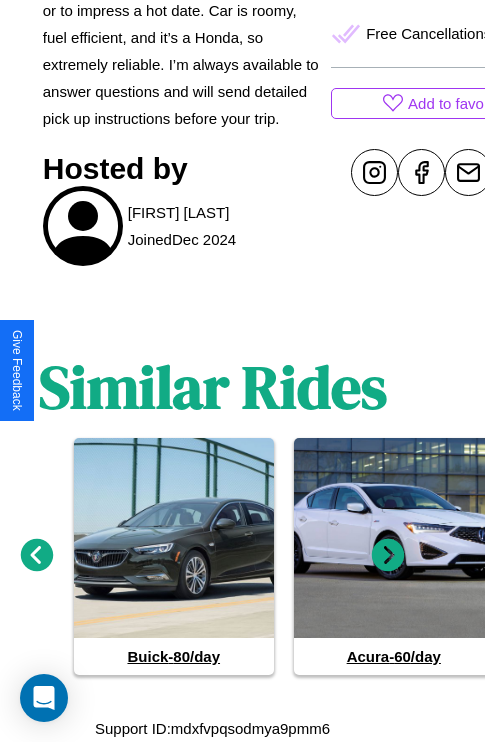 click 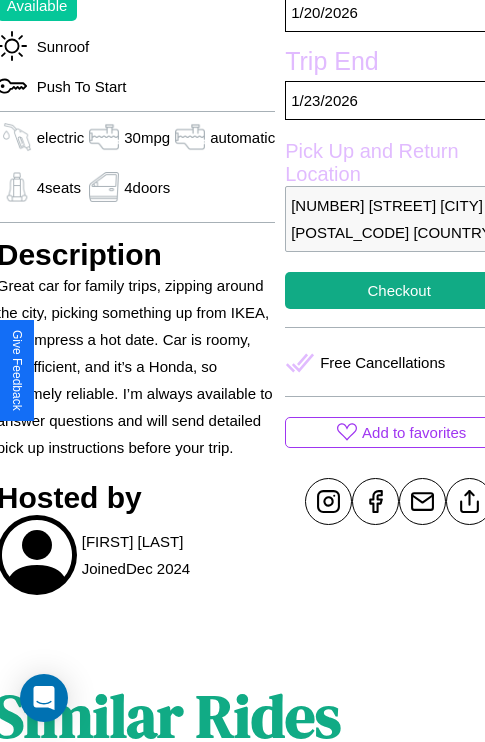scroll, scrollTop: 387, scrollLeft: 96, axis: both 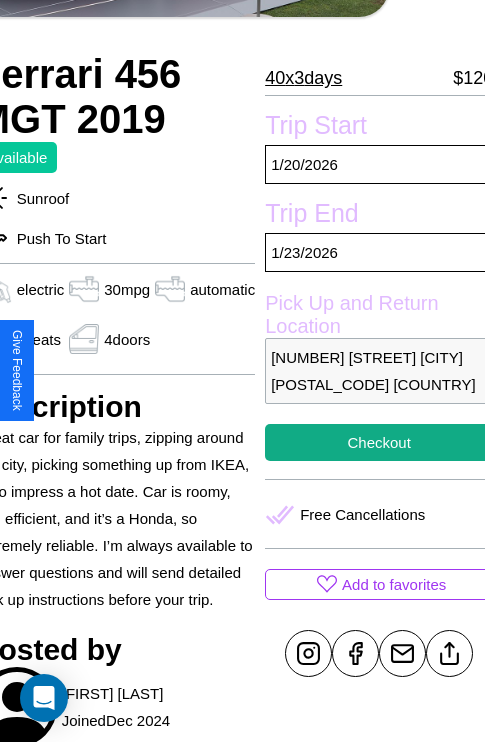 click on "9995 Cedar Street  Lisbon  77489 Portugal" at bounding box center [379, 371] 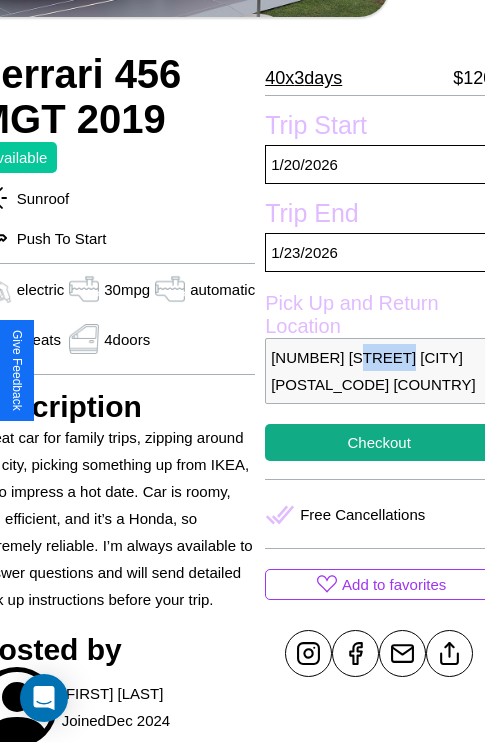 click on "9995 Cedar Street  Lisbon  77489 Portugal" at bounding box center (379, 371) 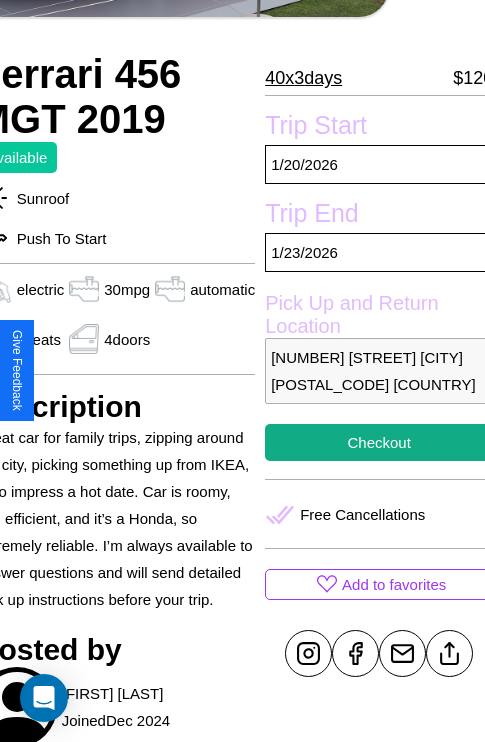 click on "9995 Cedar Street  Lisbon  77489 Portugal" at bounding box center [379, 371] 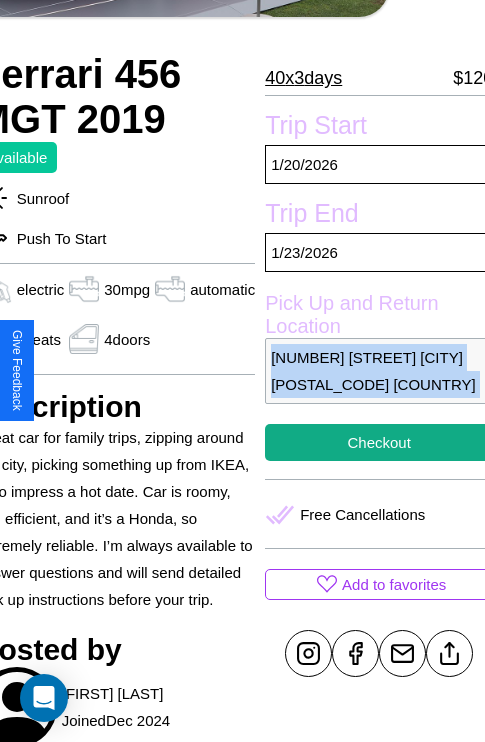 click on "9995 Cedar Street  Lisbon  77489 Portugal" at bounding box center (379, 371) 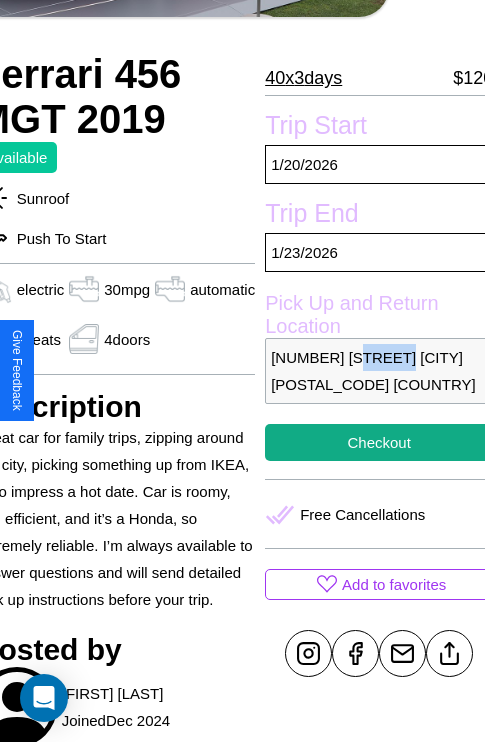 click on "9995 Cedar Street  Lisbon  77489 Portugal" at bounding box center (379, 371) 